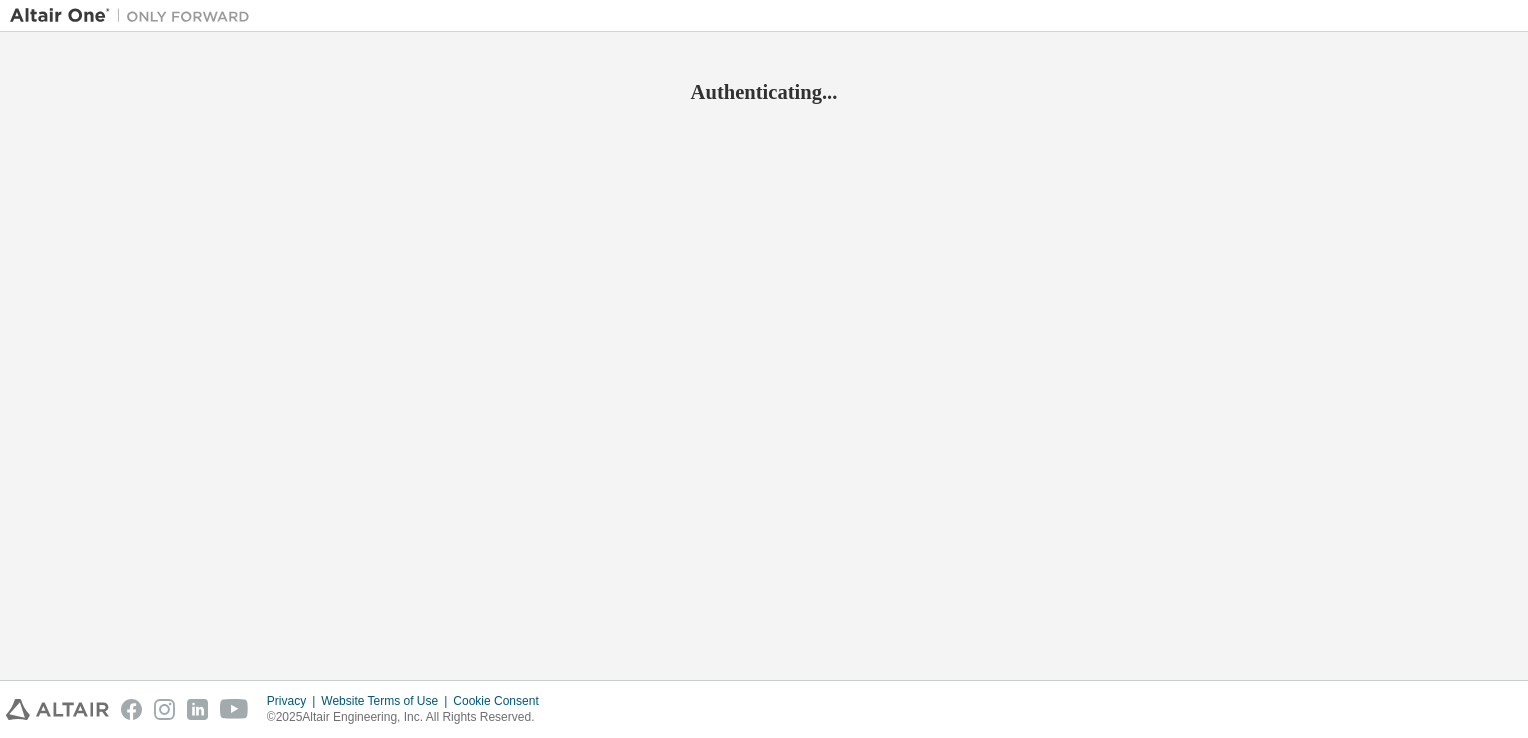 scroll, scrollTop: 0, scrollLeft: 0, axis: both 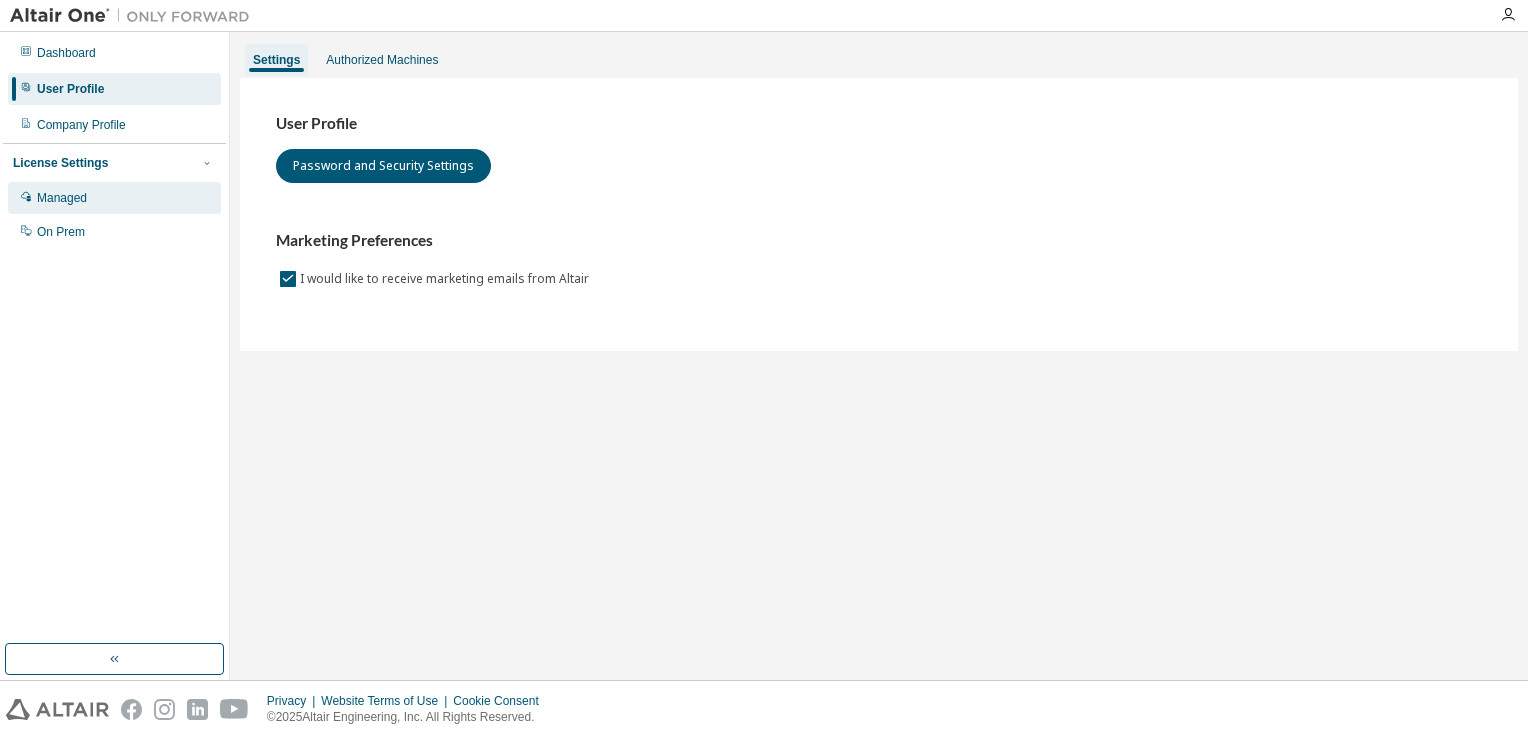 click on "Managed" at bounding box center [114, 198] 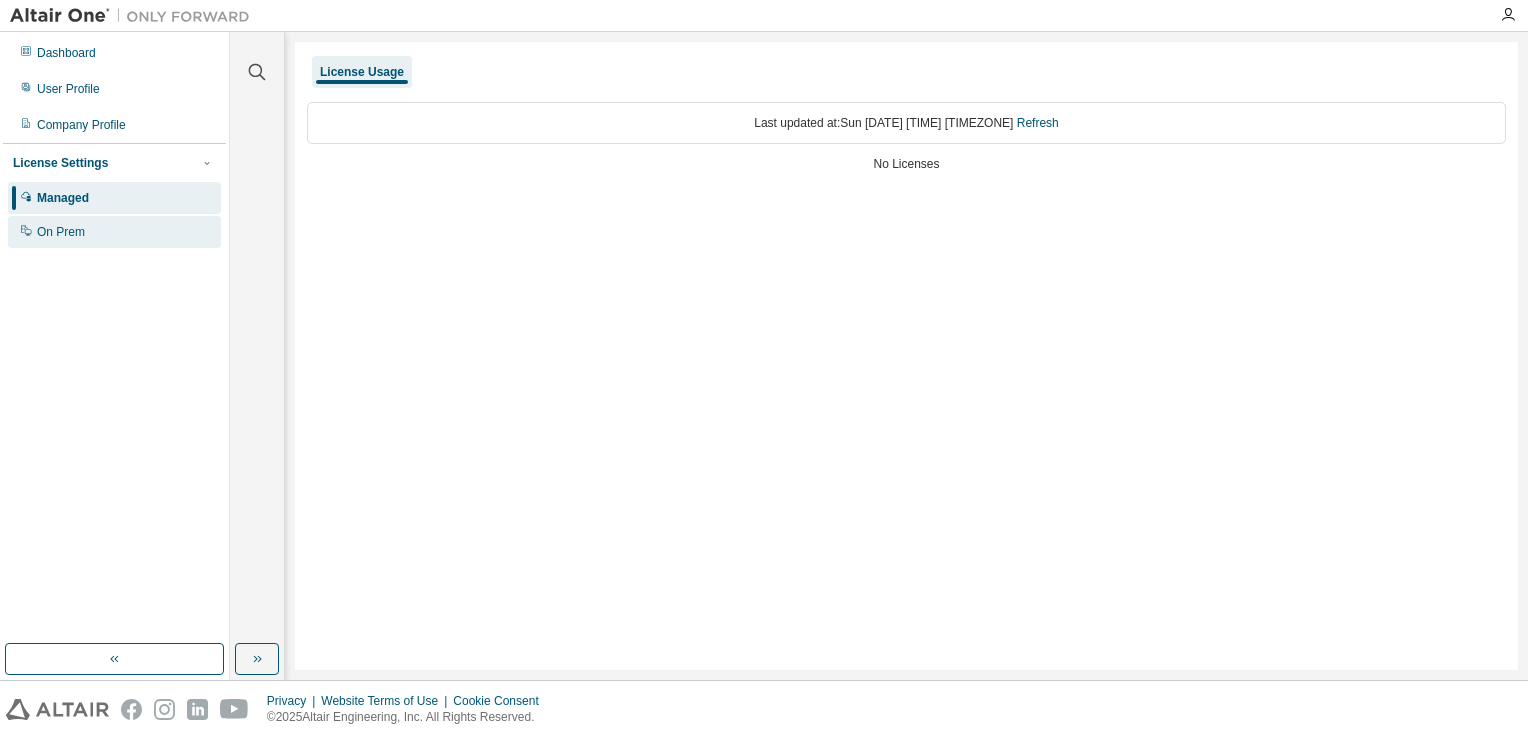 click on "On Prem" at bounding box center (114, 232) 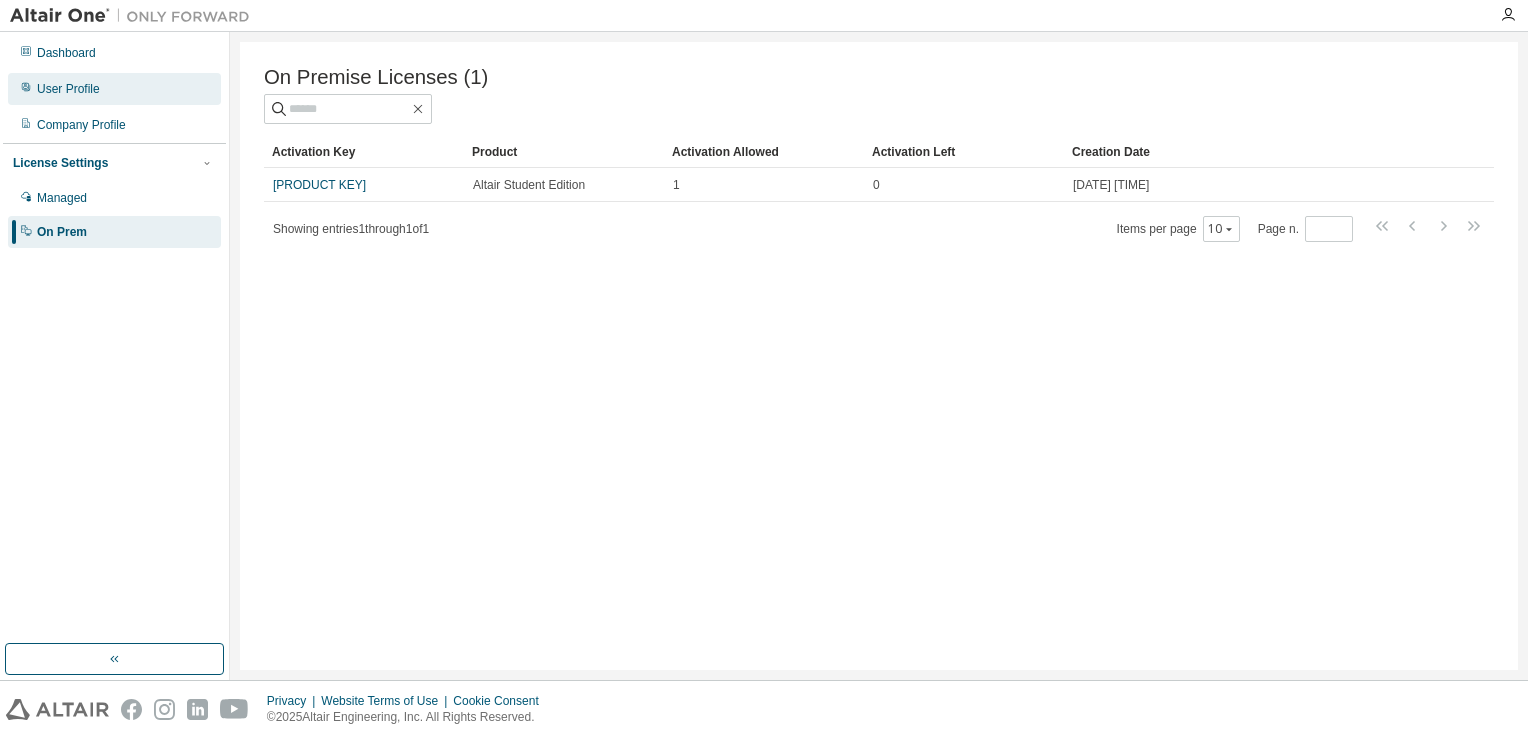 click on "User Profile" at bounding box center (114, 89) 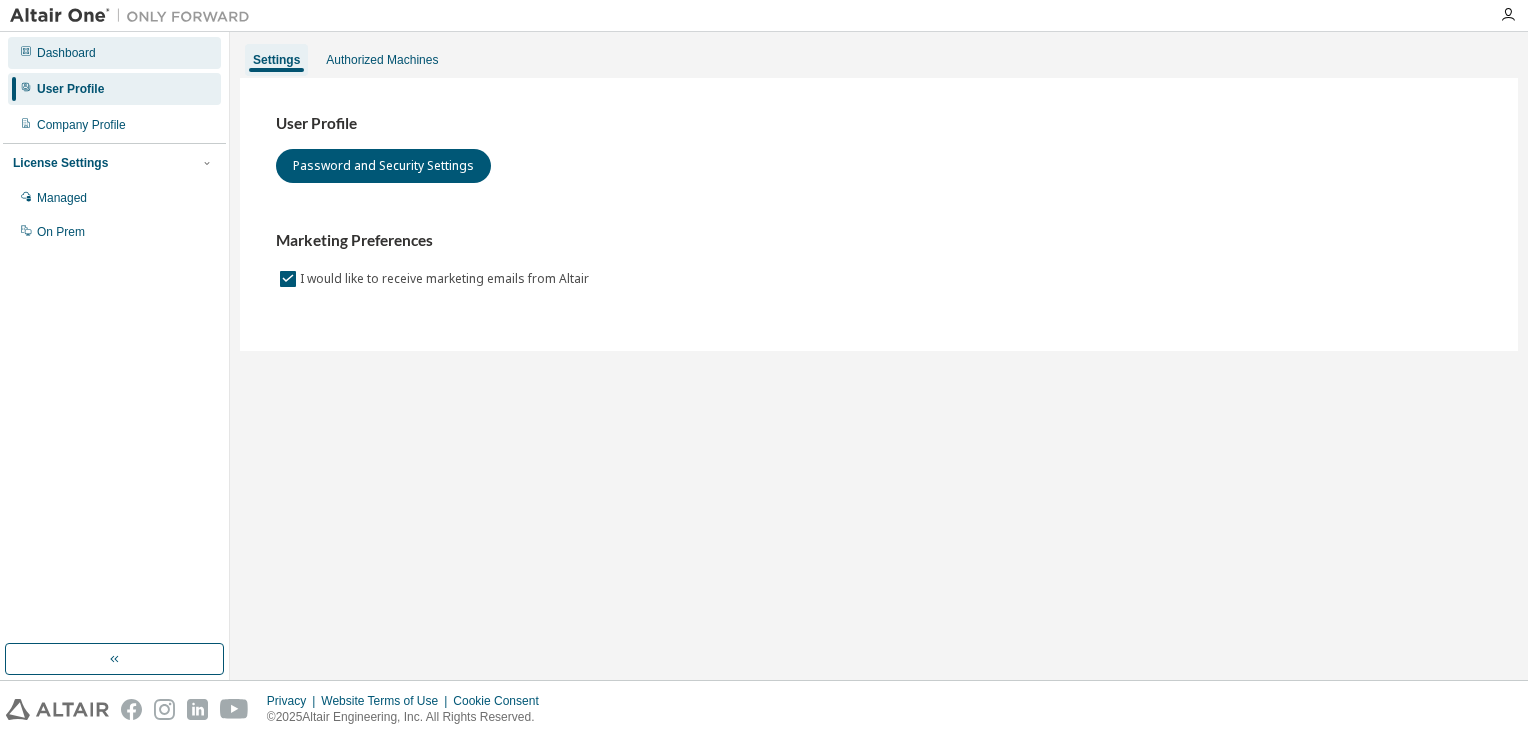 click on "Dashboard" at bounding box center [114, 53] 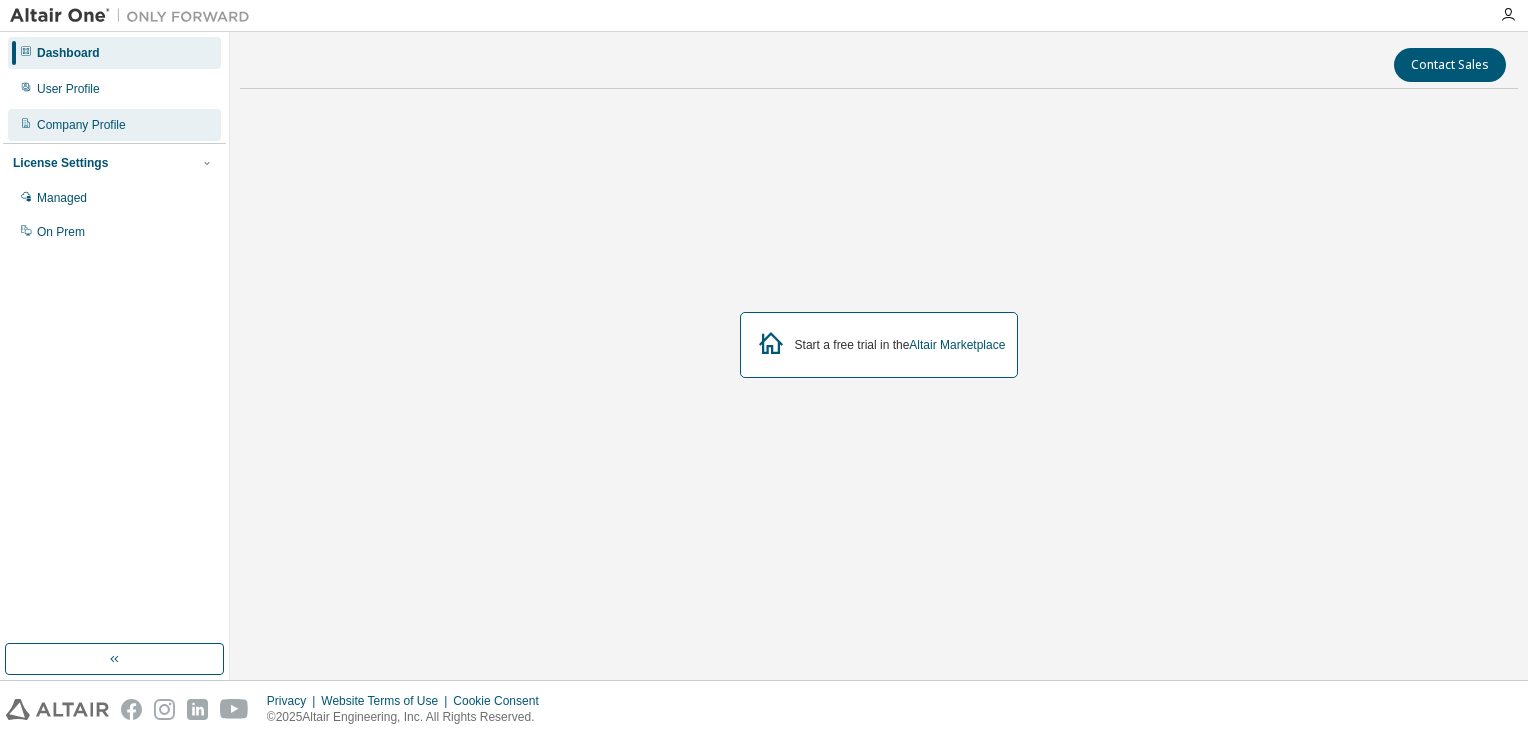 click on "Company Profile" at bounding box center (114, 125) 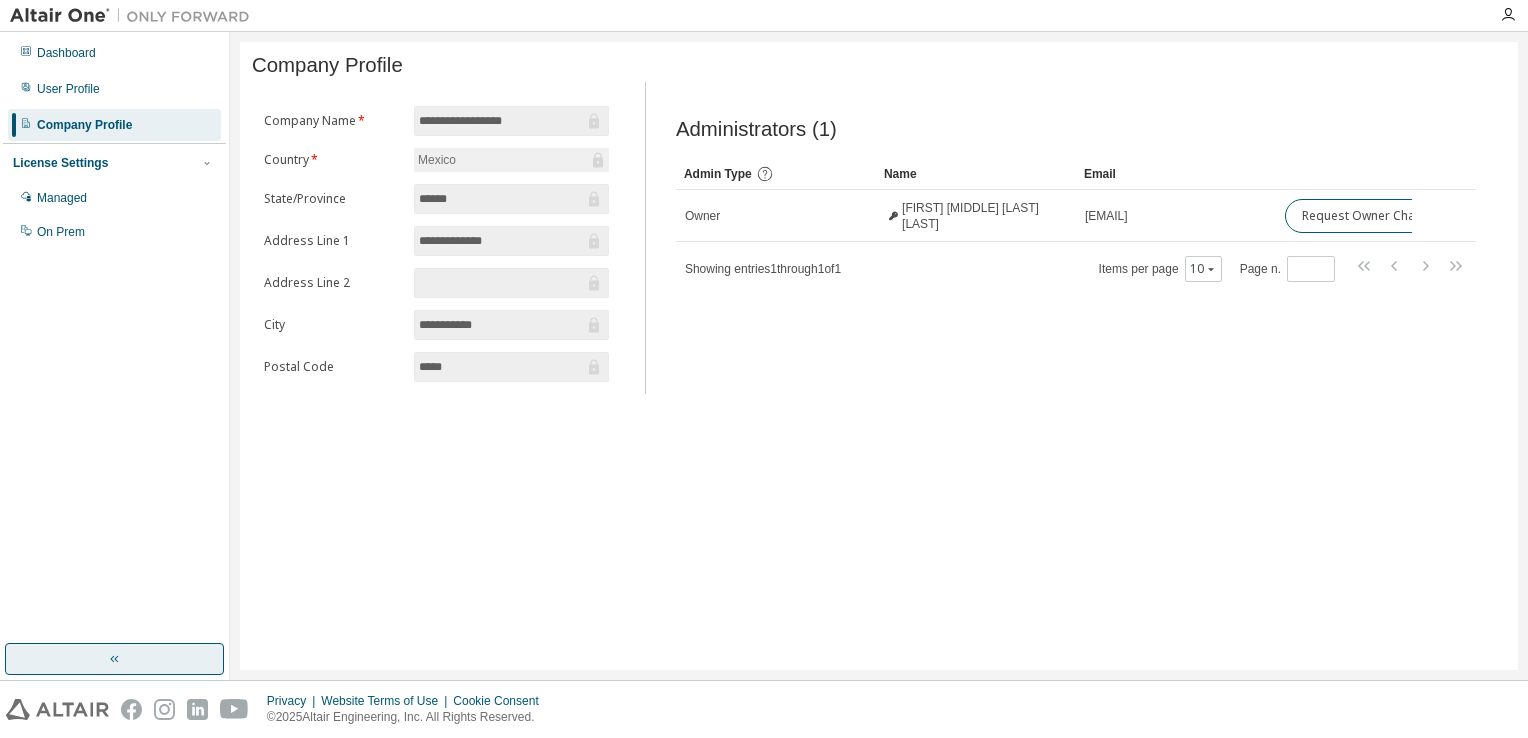 click at bounding box center (114, 659) 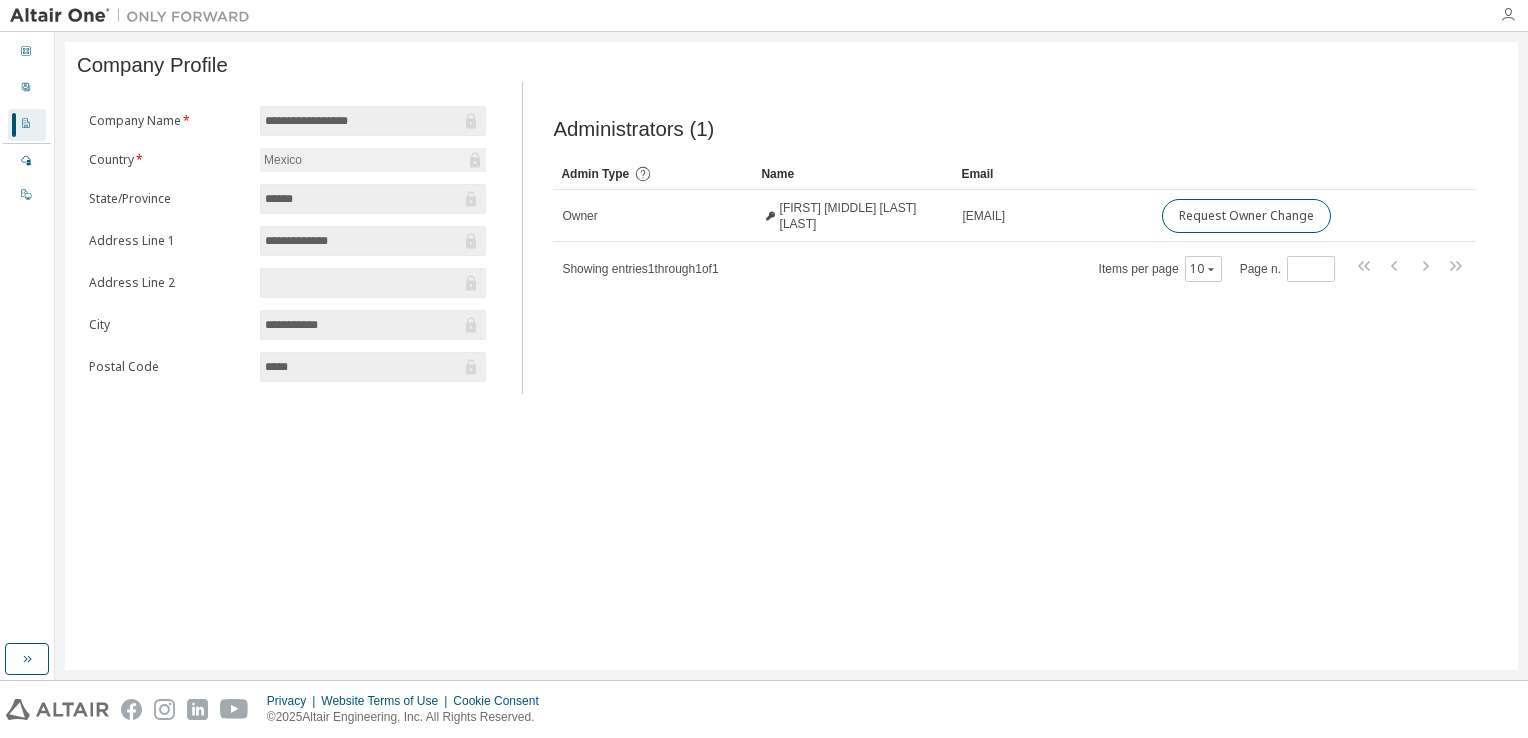 click at bounding box center (1508, 15) 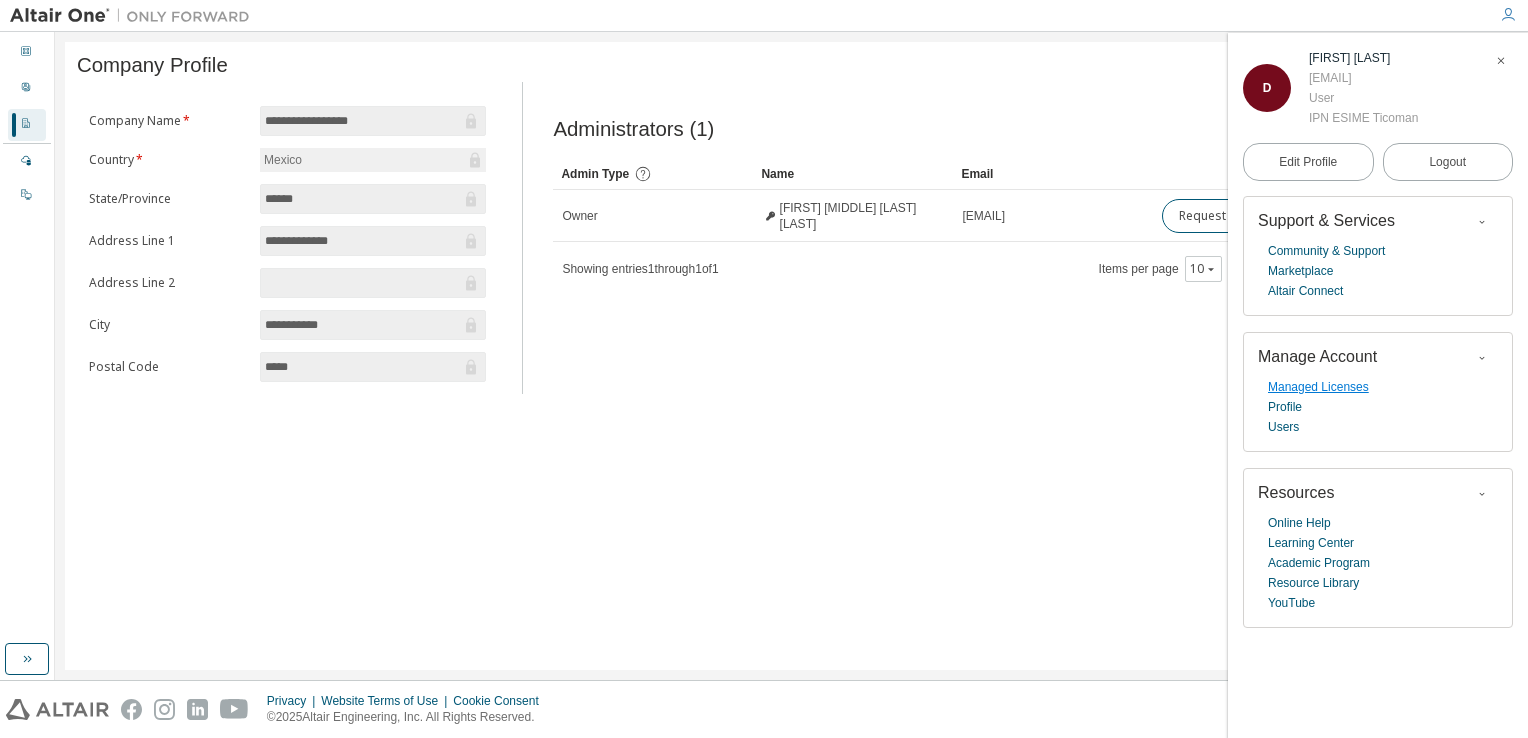 click on "Managed Licenses" at bounding box center [1318, 387] 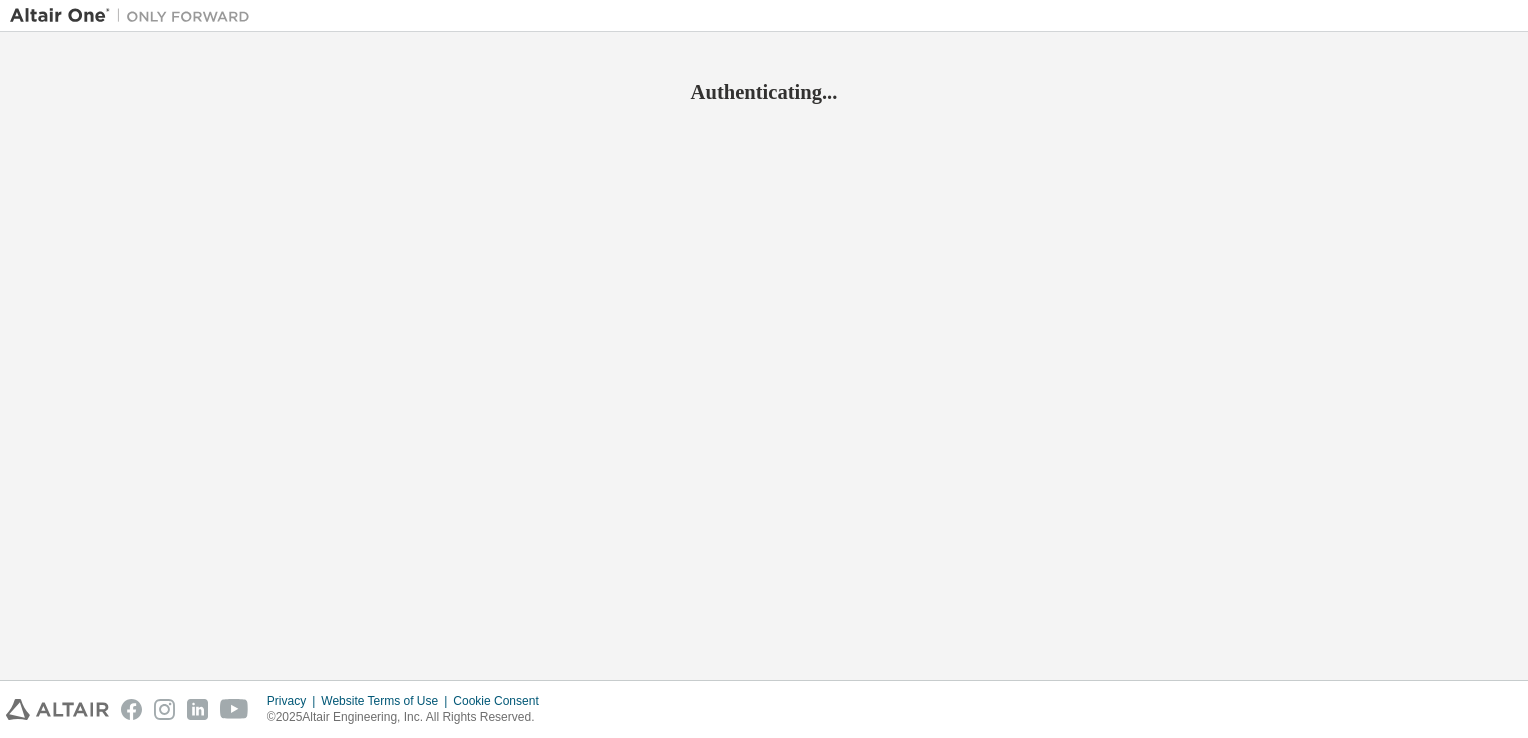 scroll, scrollTop: 0, scrollLeft: 0, axis: both 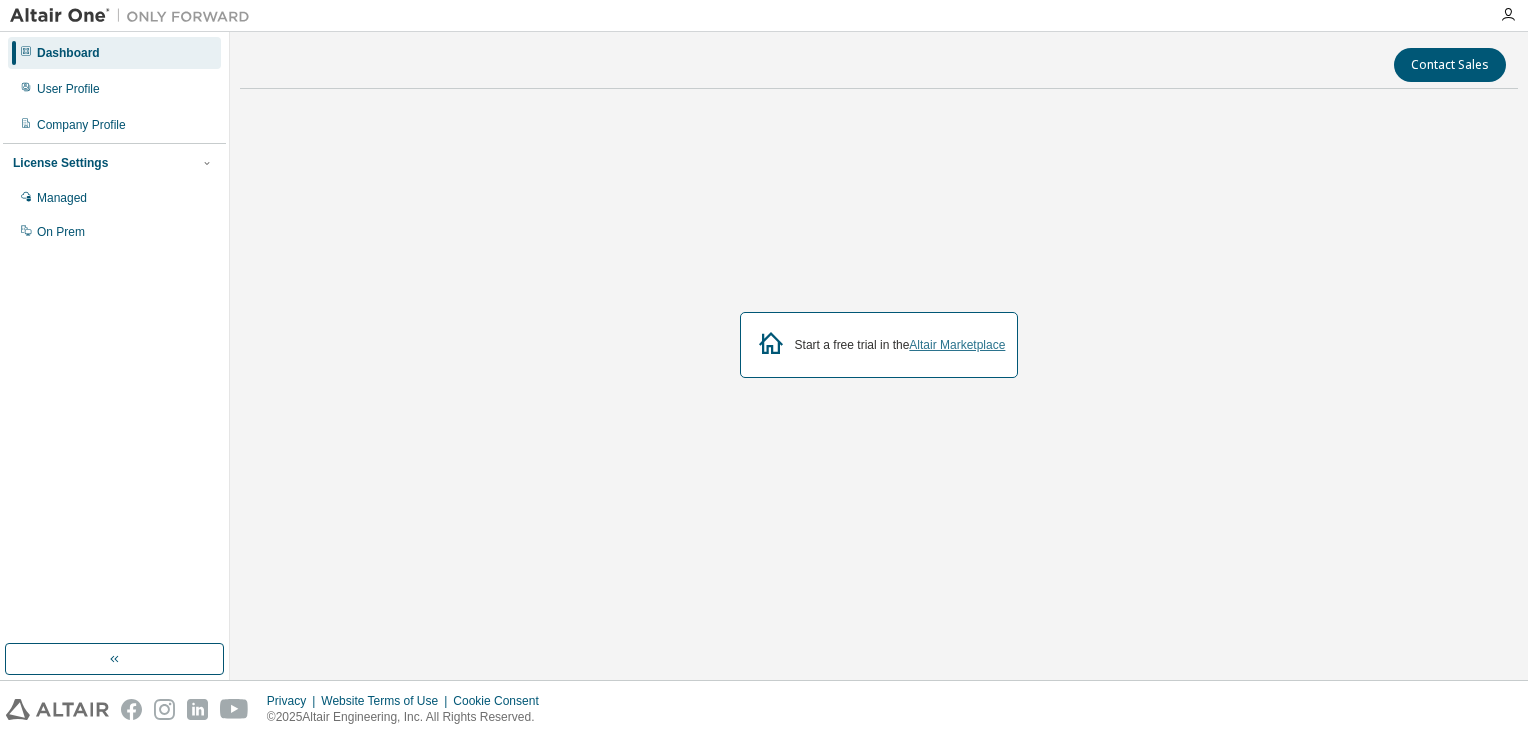 click on "Altair Marketplace" at bounding box center (957, 345) 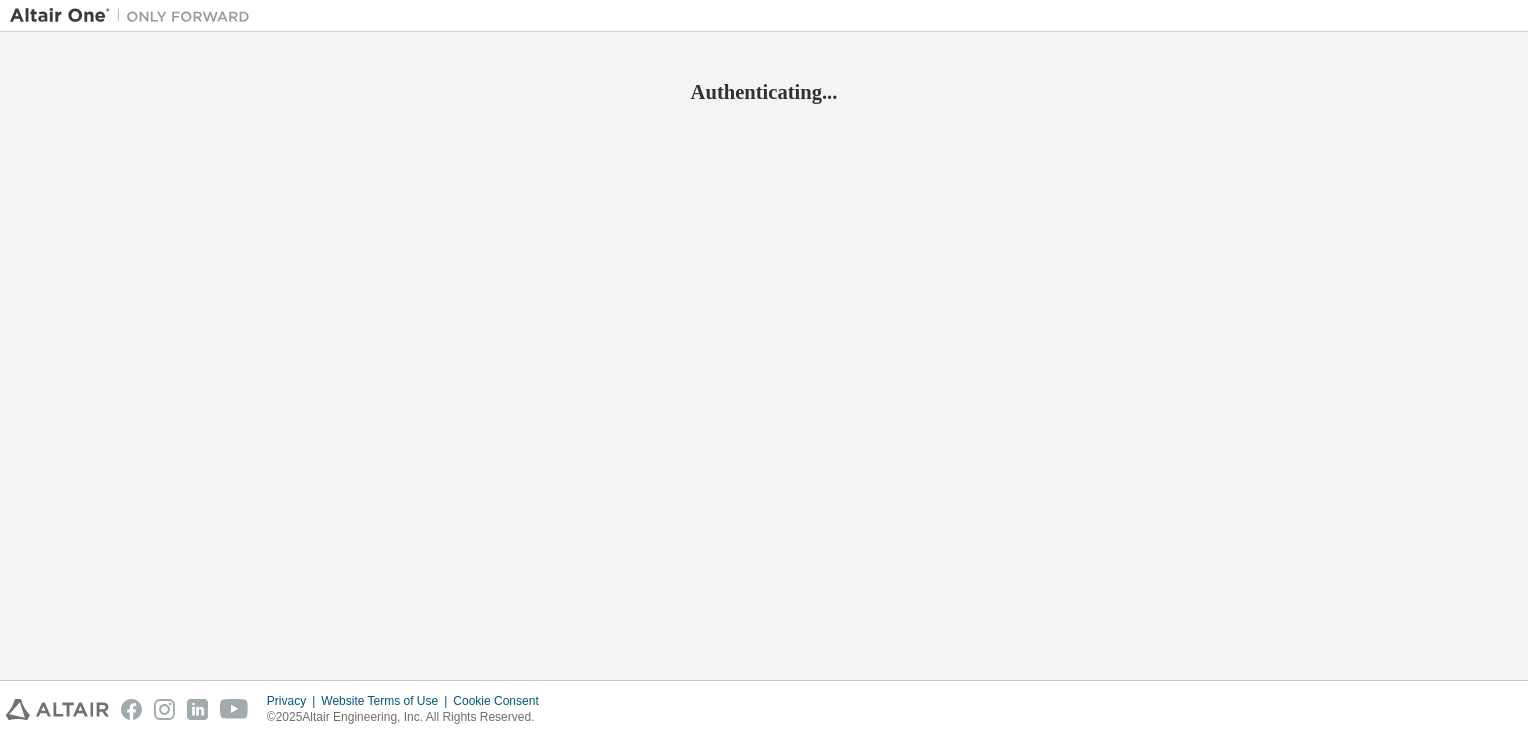 scroll, scrollTop: 0, scrollLeft: 0, axis: both 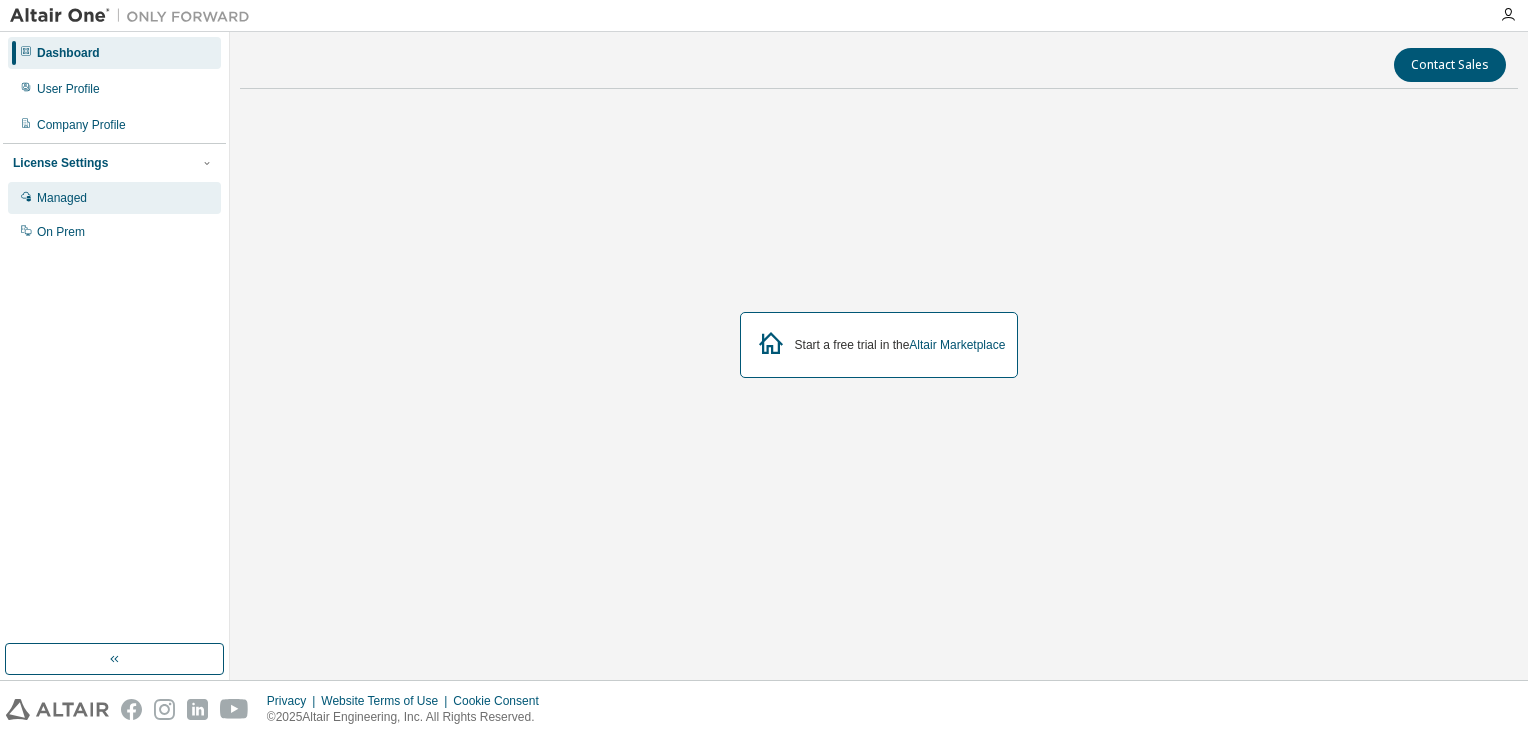 click on "Managed" at bounding box center (114, 198) 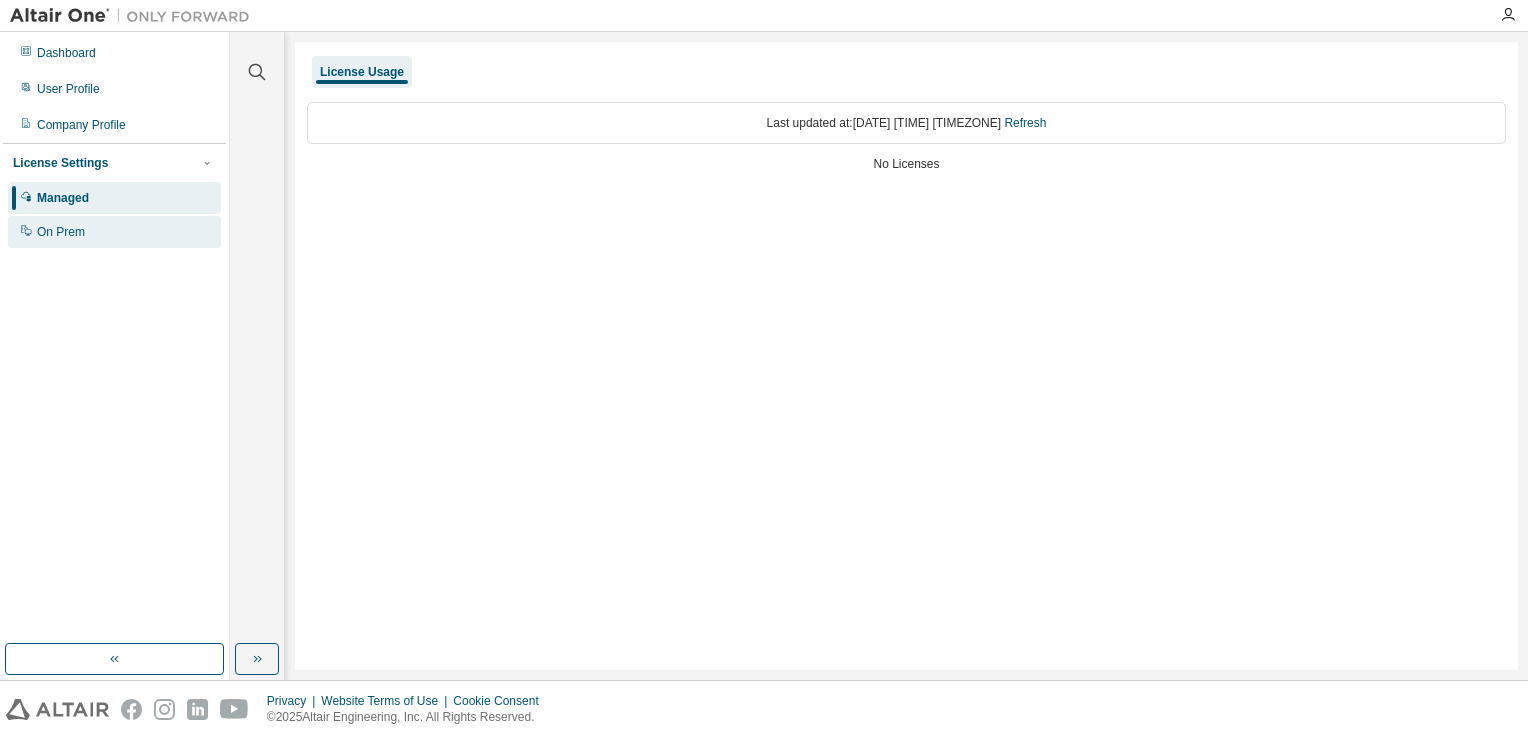 click on "On Prem" at bounding box center (114, 232) 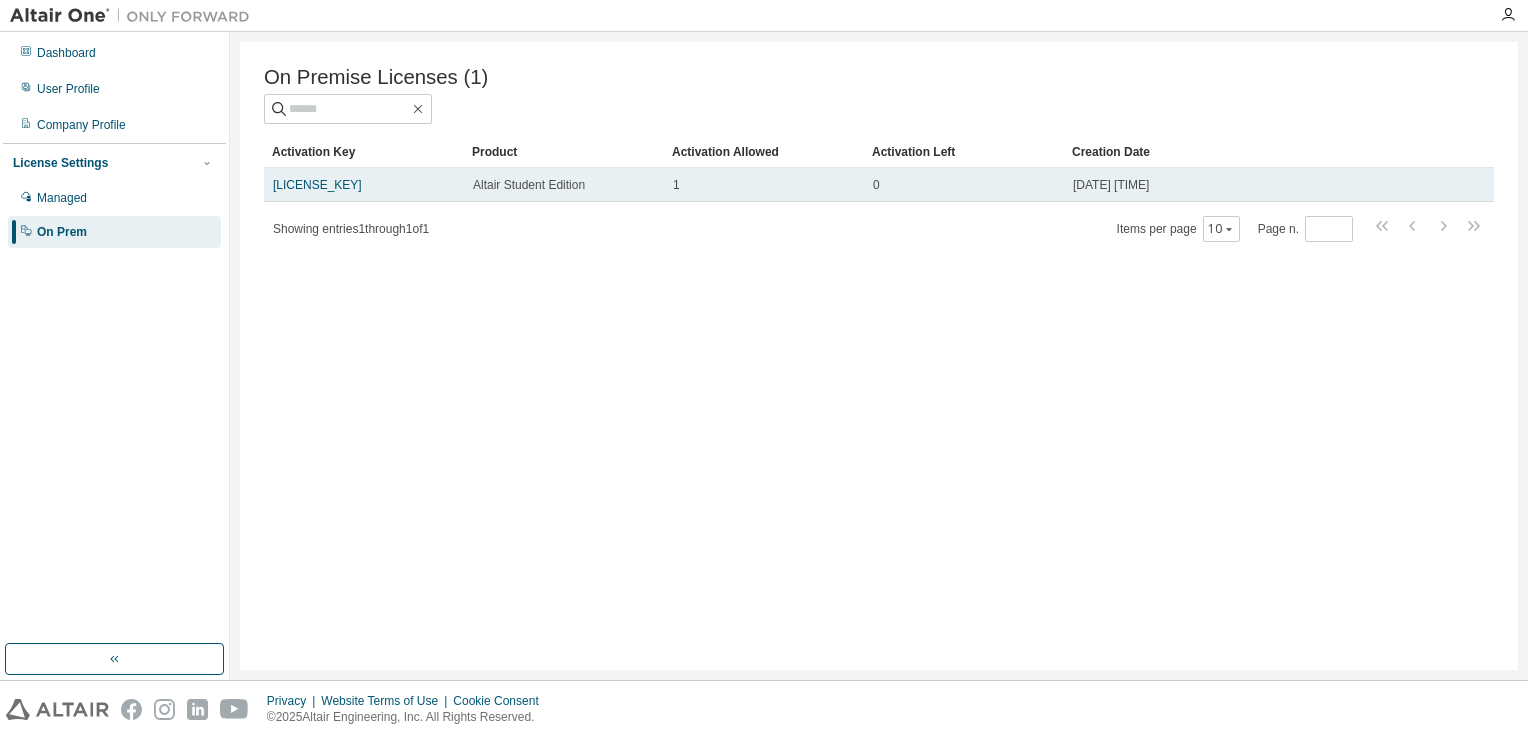 click on "Altair Student Edition" at bounding box center (564, 185) 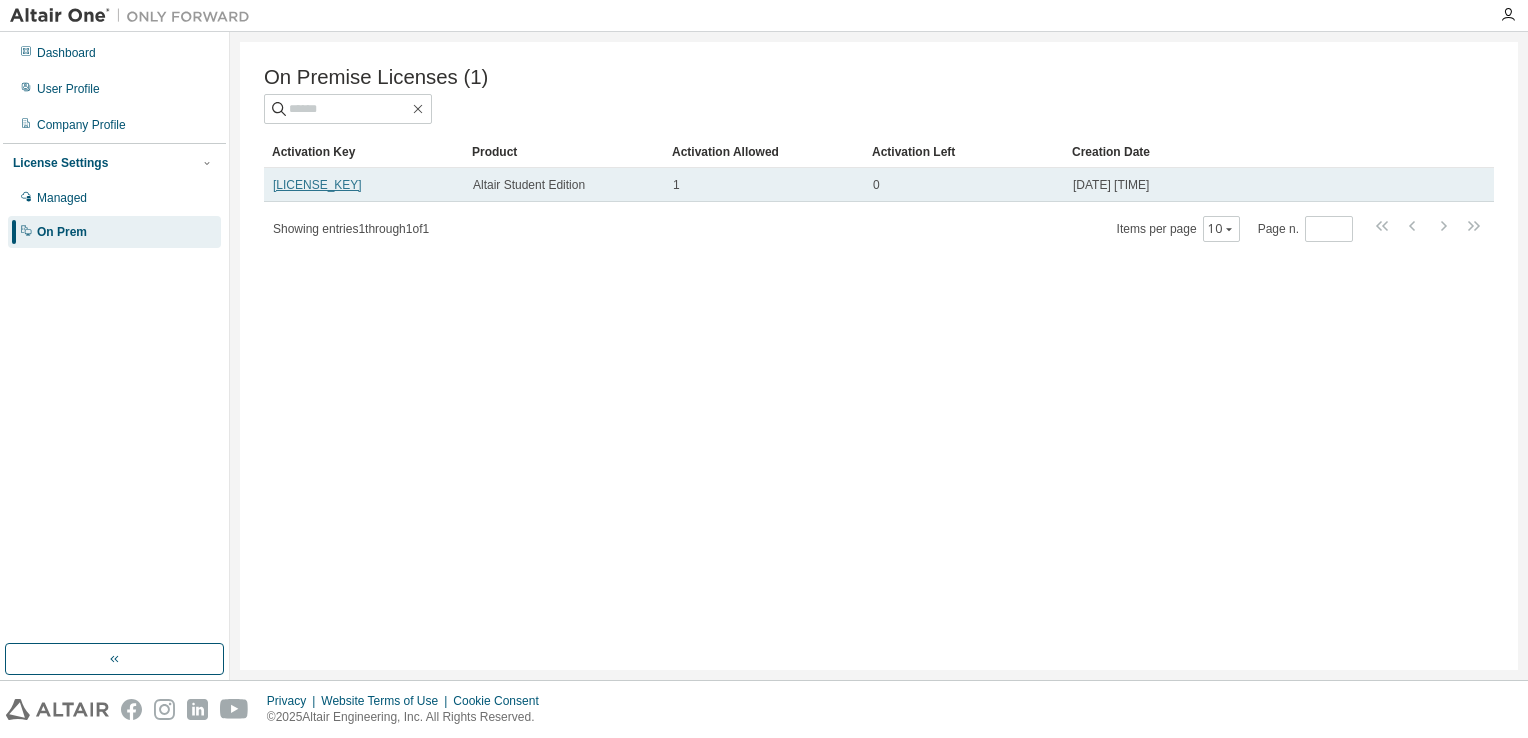 click on "[LICENSE]" at bounding box center (317, 185) 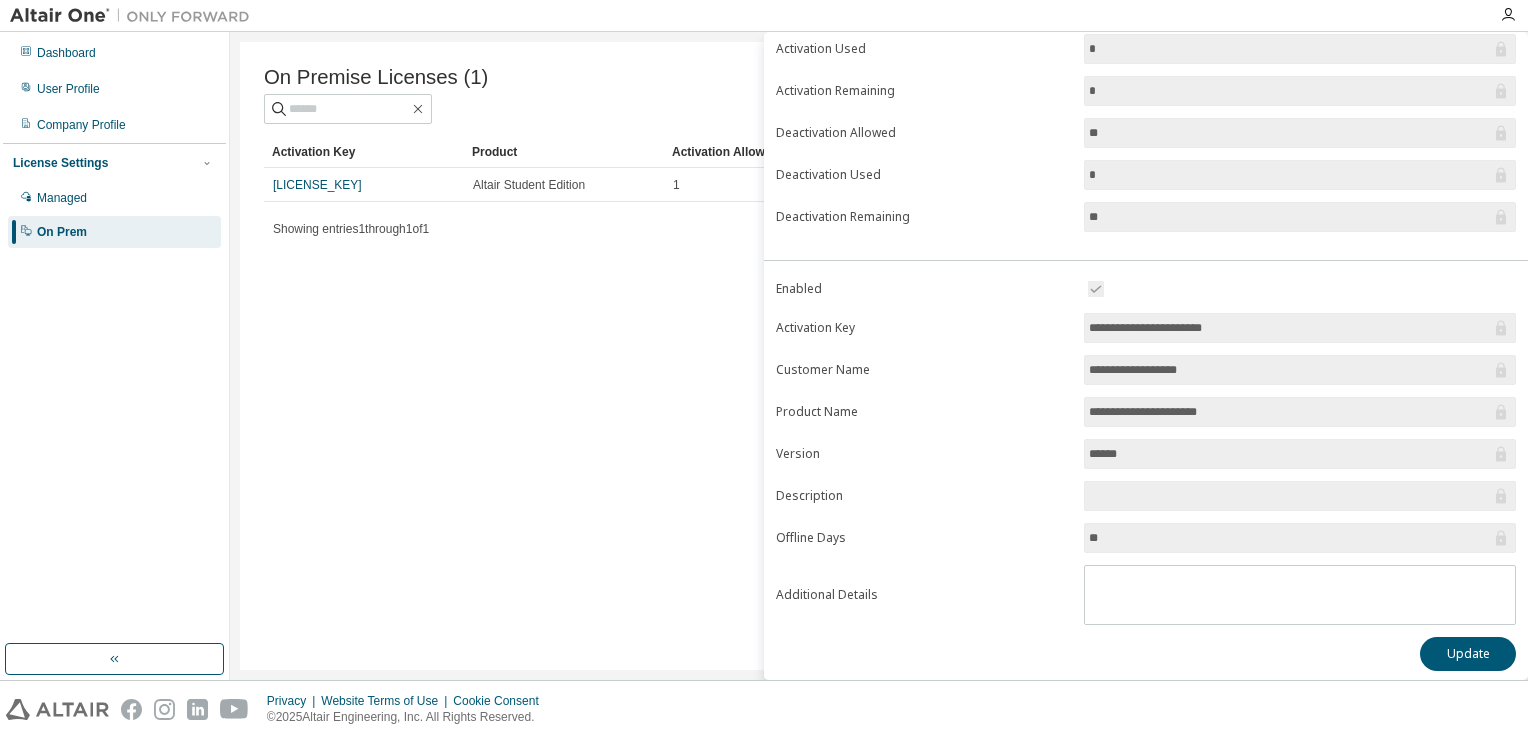 scroll, scrollTop: 0, scrollLeft: 0, axis: both 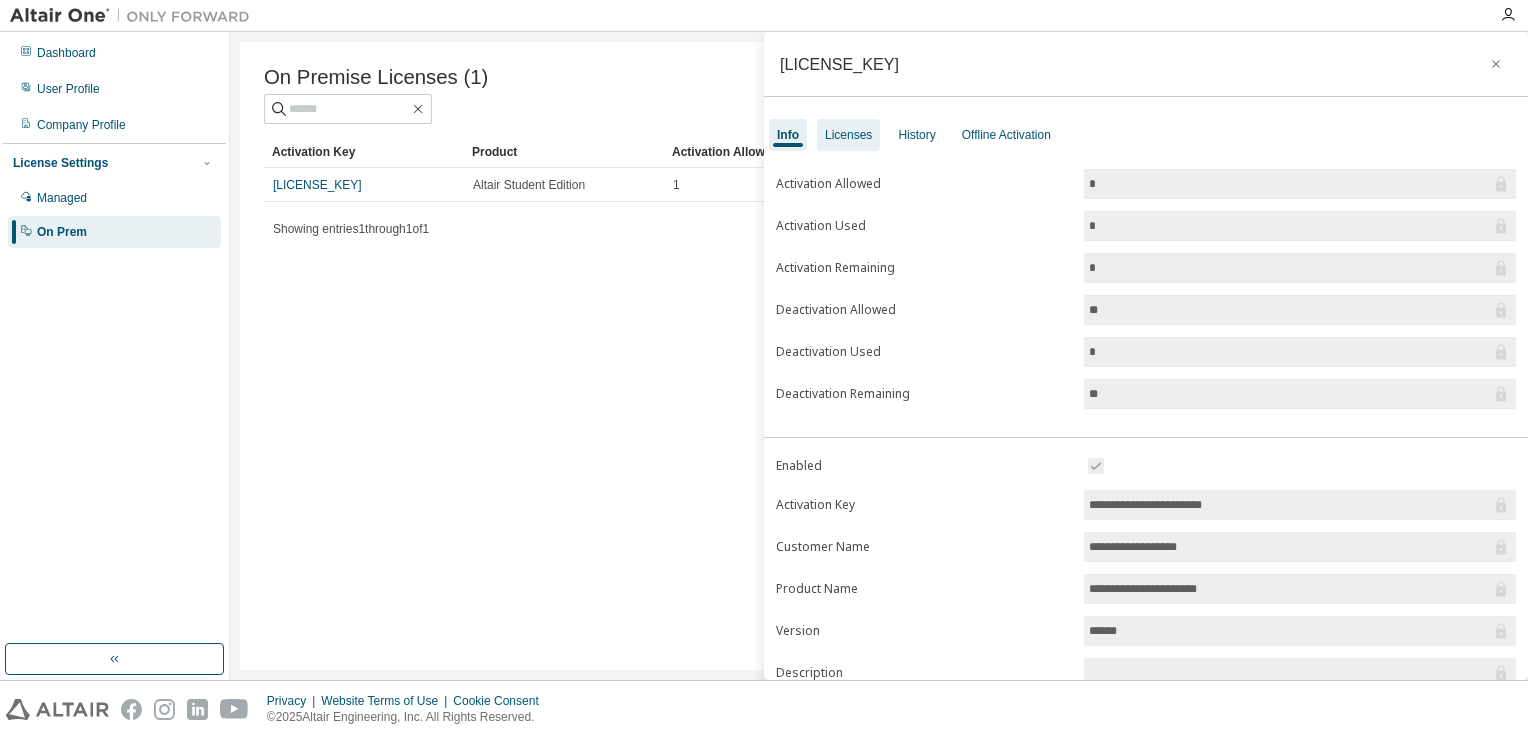 click on "Licenses" at bounding box center [848, 135] 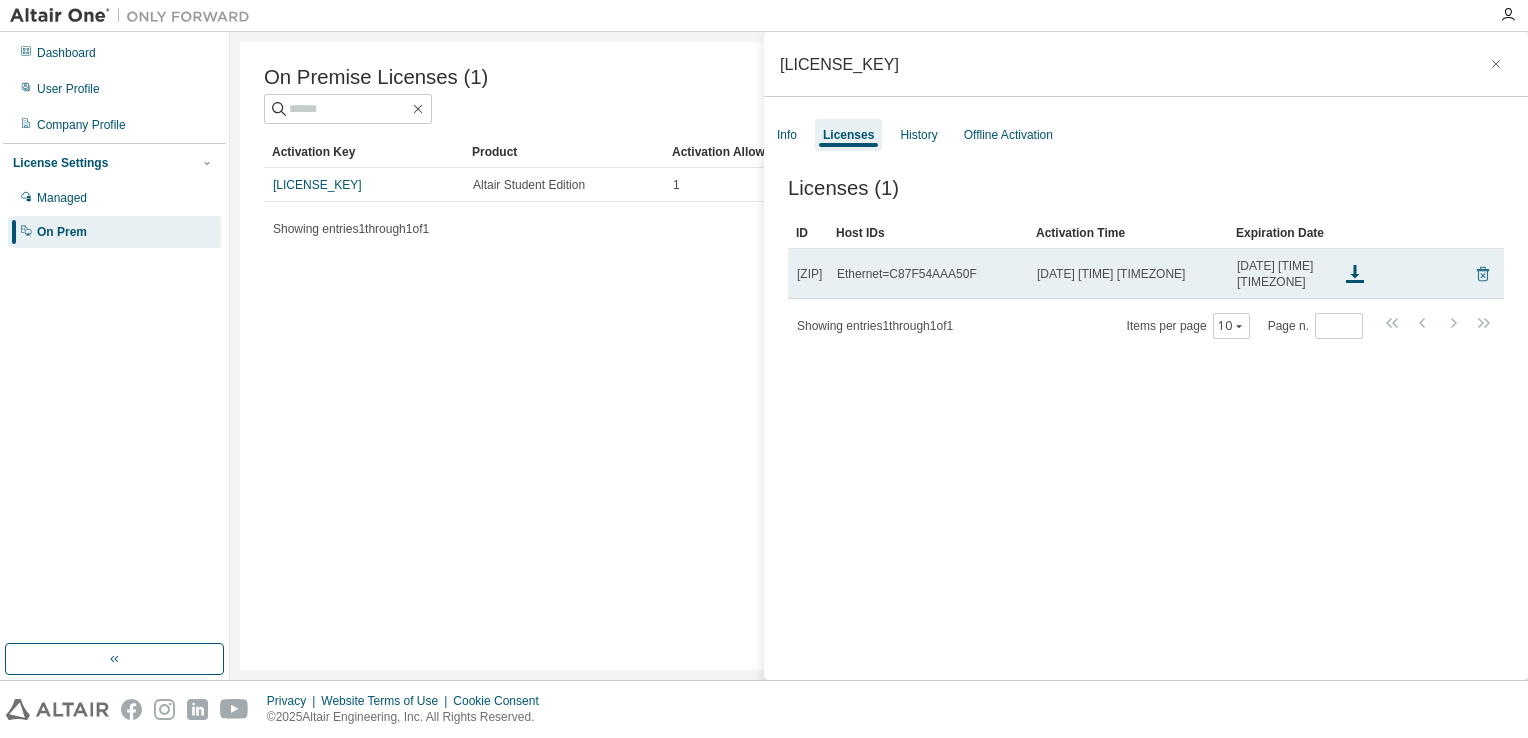 click 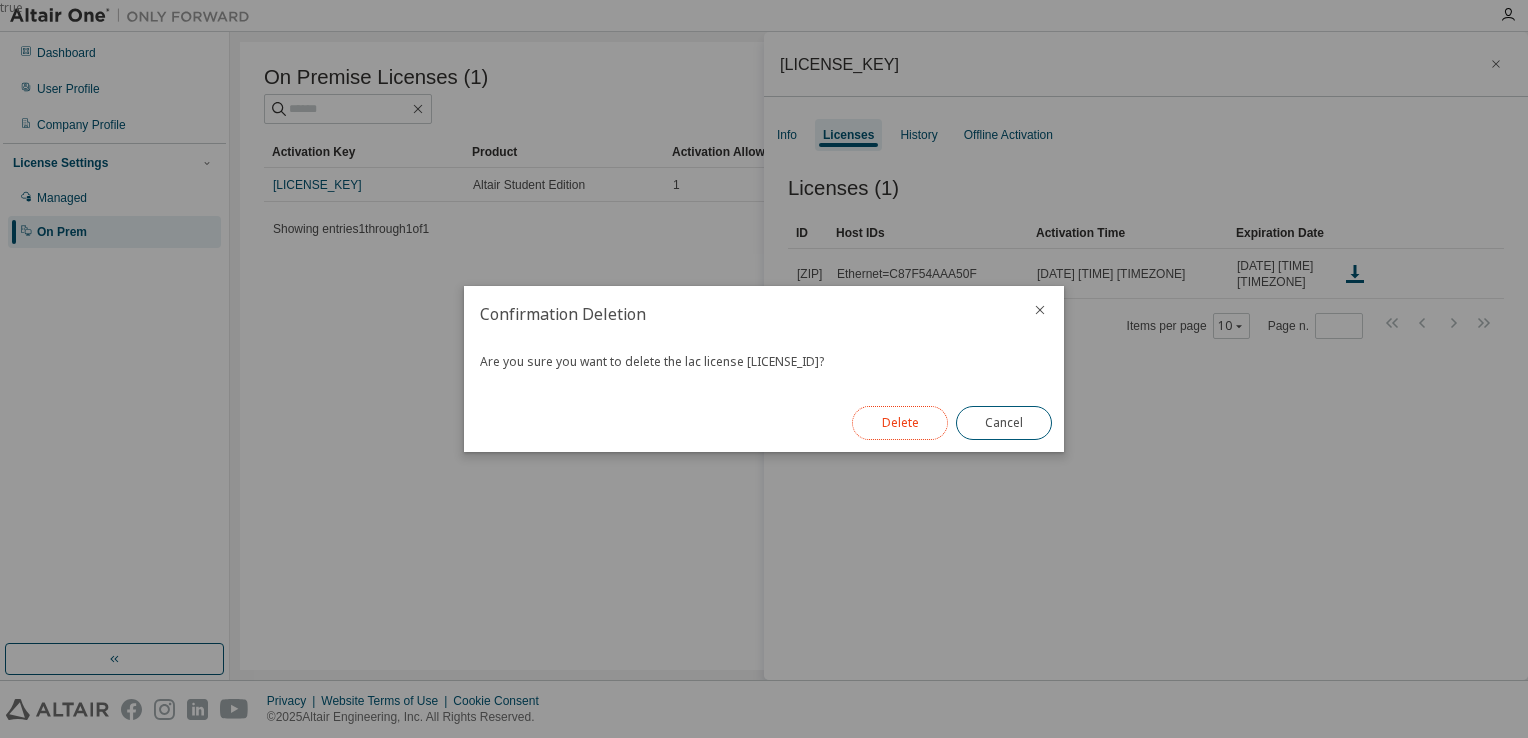 click on "Delete" at bounding box center [900, 423] 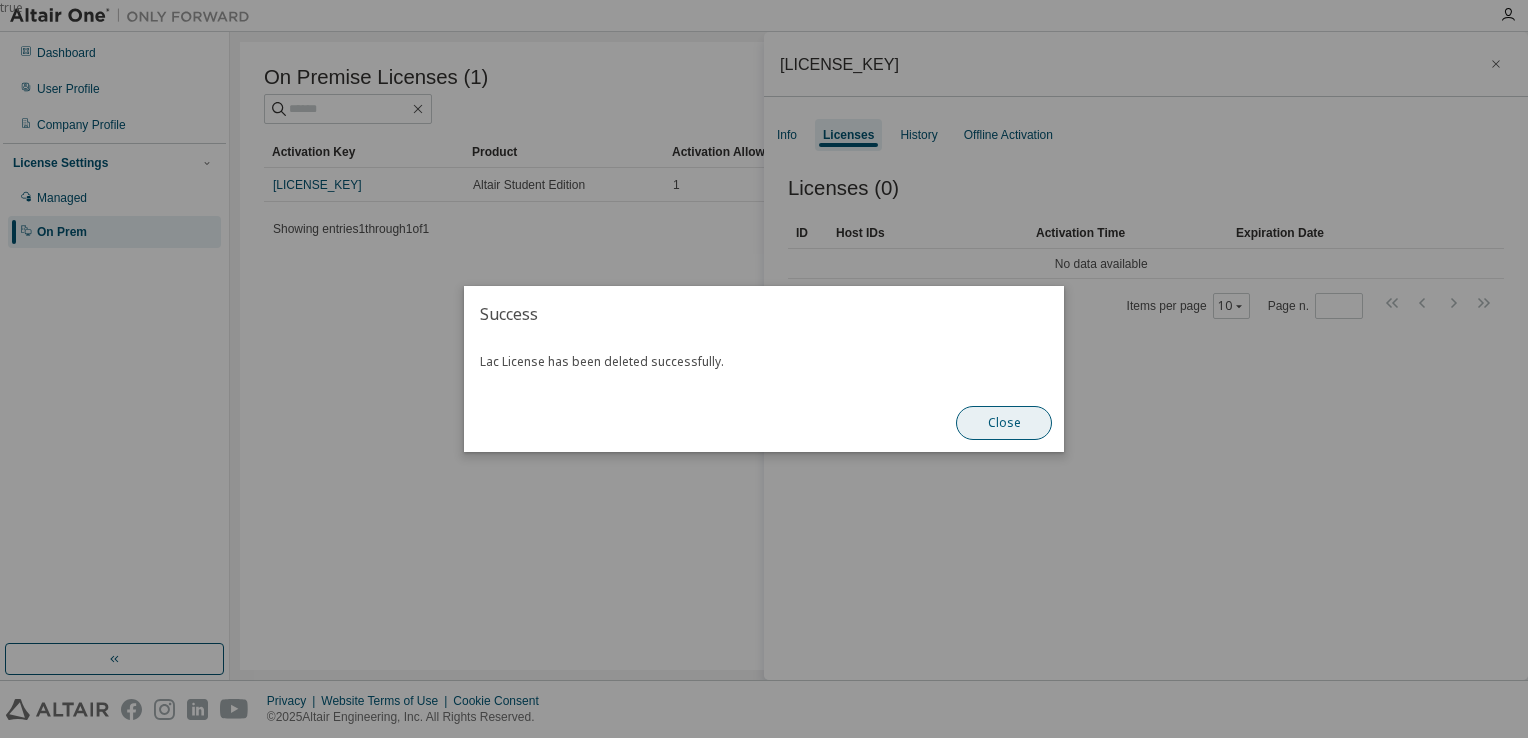 click on "Close" at bounding box center [1004, 423] 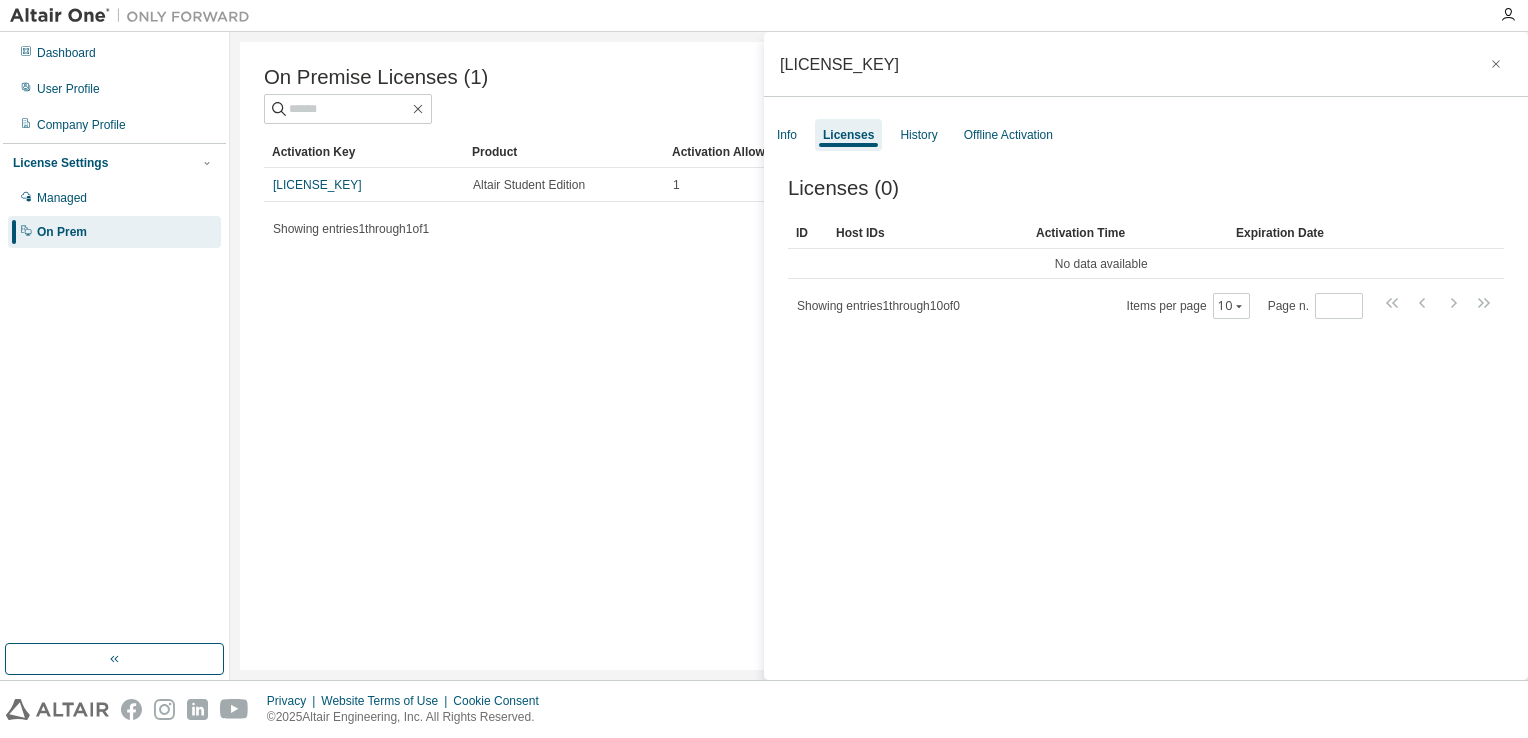 click on "On Premise Licenses (1) Clear Load Save Save As Field Operator Value Select filter Select operand Add criteria Search Activation Key Product Activation Allowed Activation Left Creation Date L5LJ0-J0T4G-EQHAB-W0831 Altair Student Edition 1 0 2024-12-23 06:21:05 Showing entries  1  through  1  of  1 Items per page 10 Page n. *" at bounding box center [879, 356] 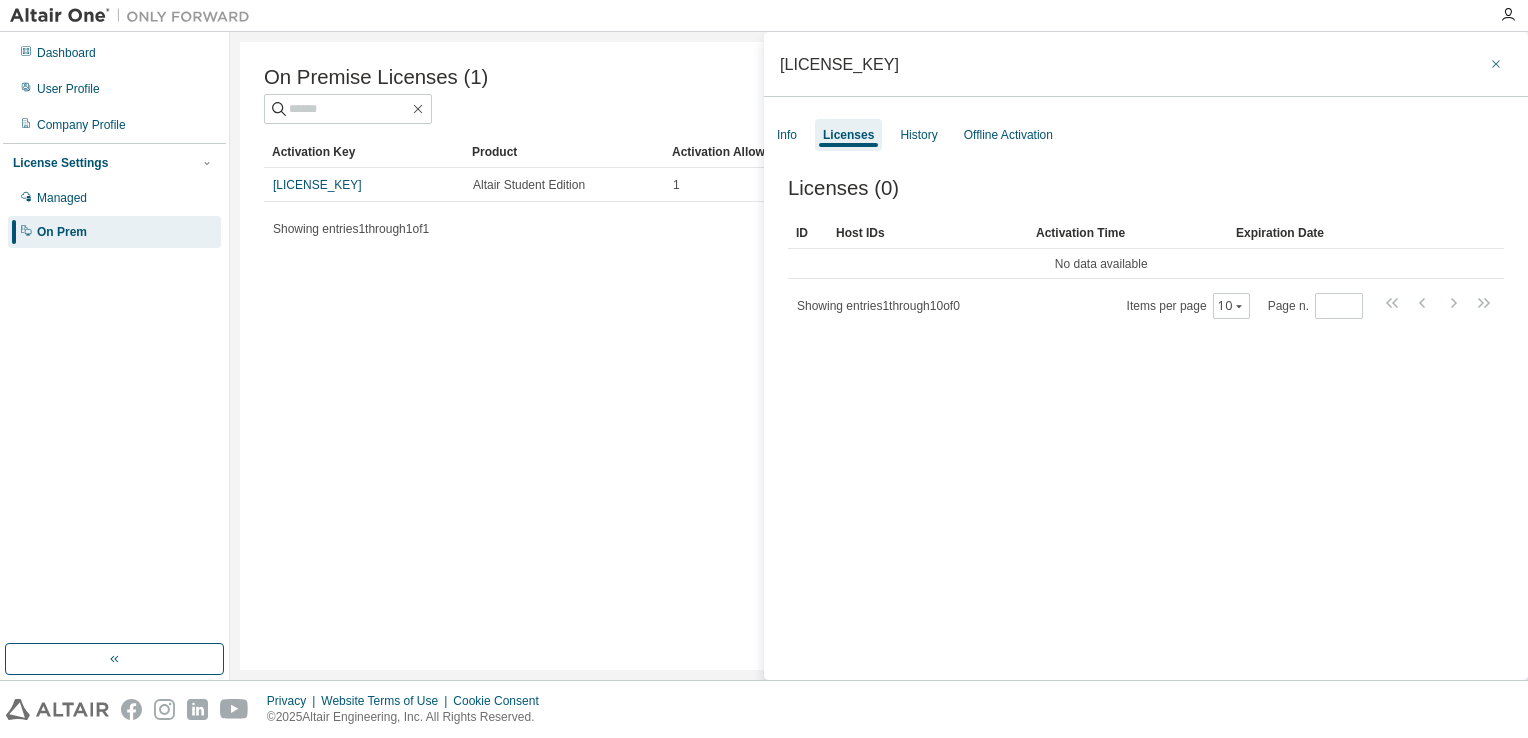 click 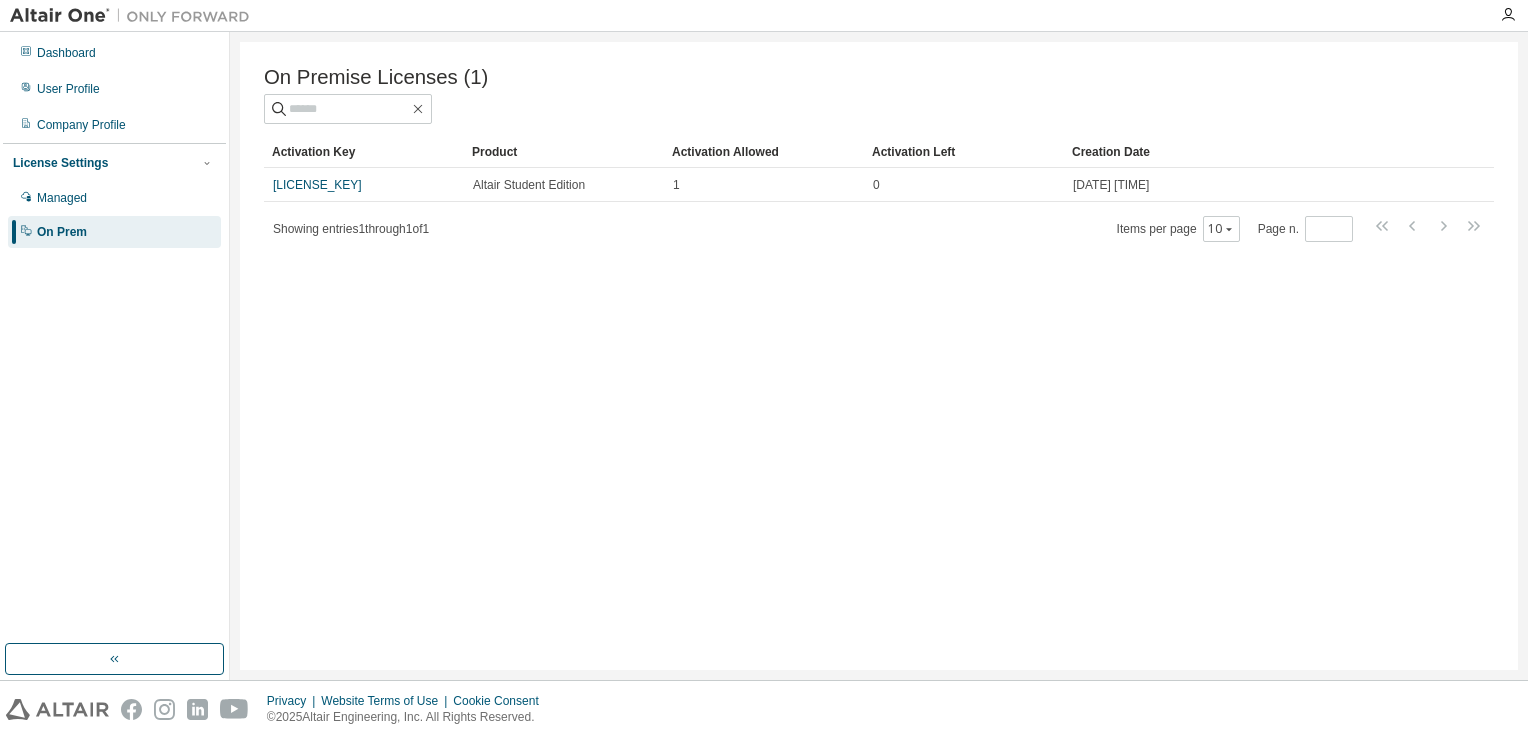 click on "On Premise Licenses (1) Clear Load Save Save As Field Operator Value Select filter Select operand Add criteria Search Activation Key Product Activation Allowed Activation Left Creation Date L5LJ0-J0T4G-EQHAB-W0831 Altair Student Edition 1 0 2024-12-23 06:21:05 Showing entries  1  through  1  of  1 Items per page 10 Page n. *" at bounding box center (879, 356) 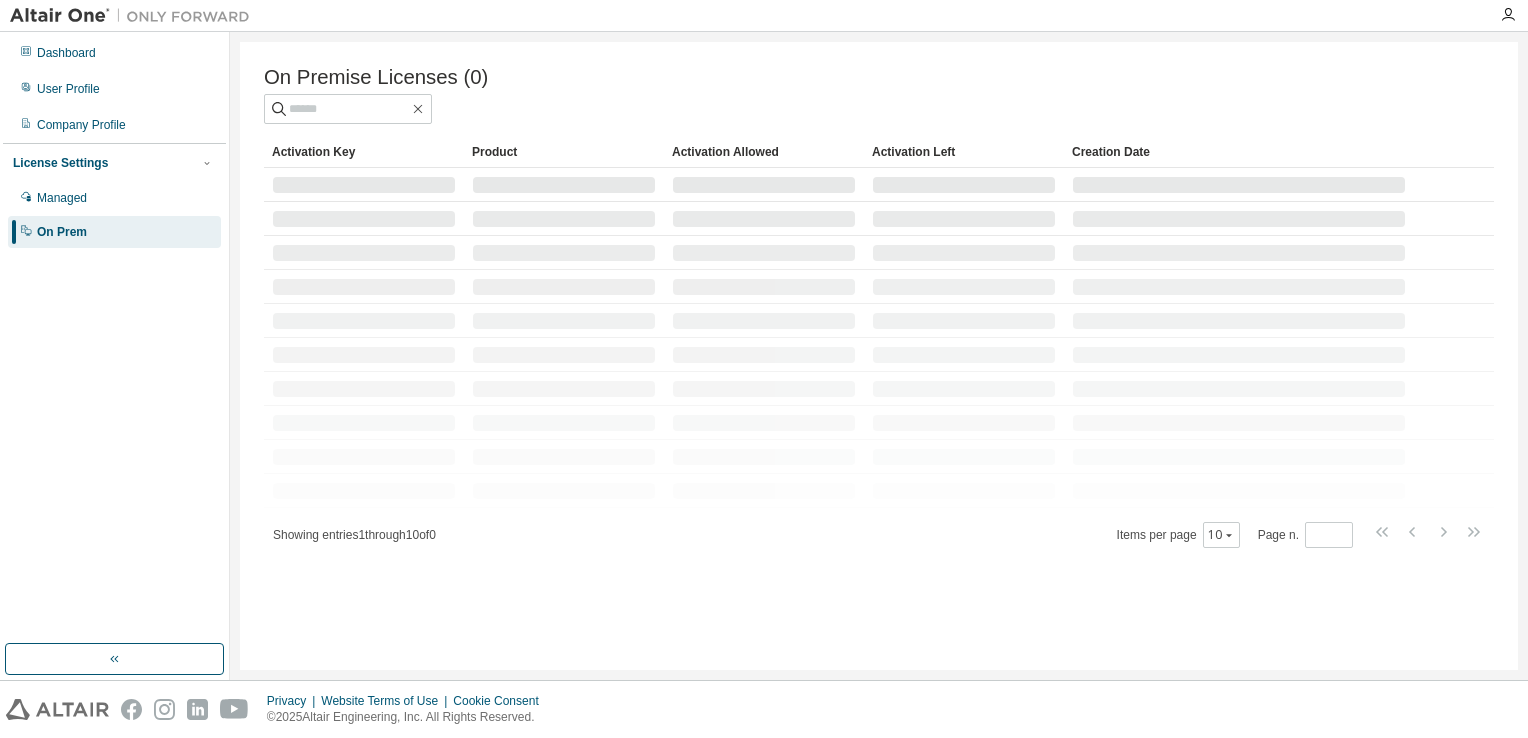 scroll, scrollTop: 0, scrollLeft: 0, axis: both 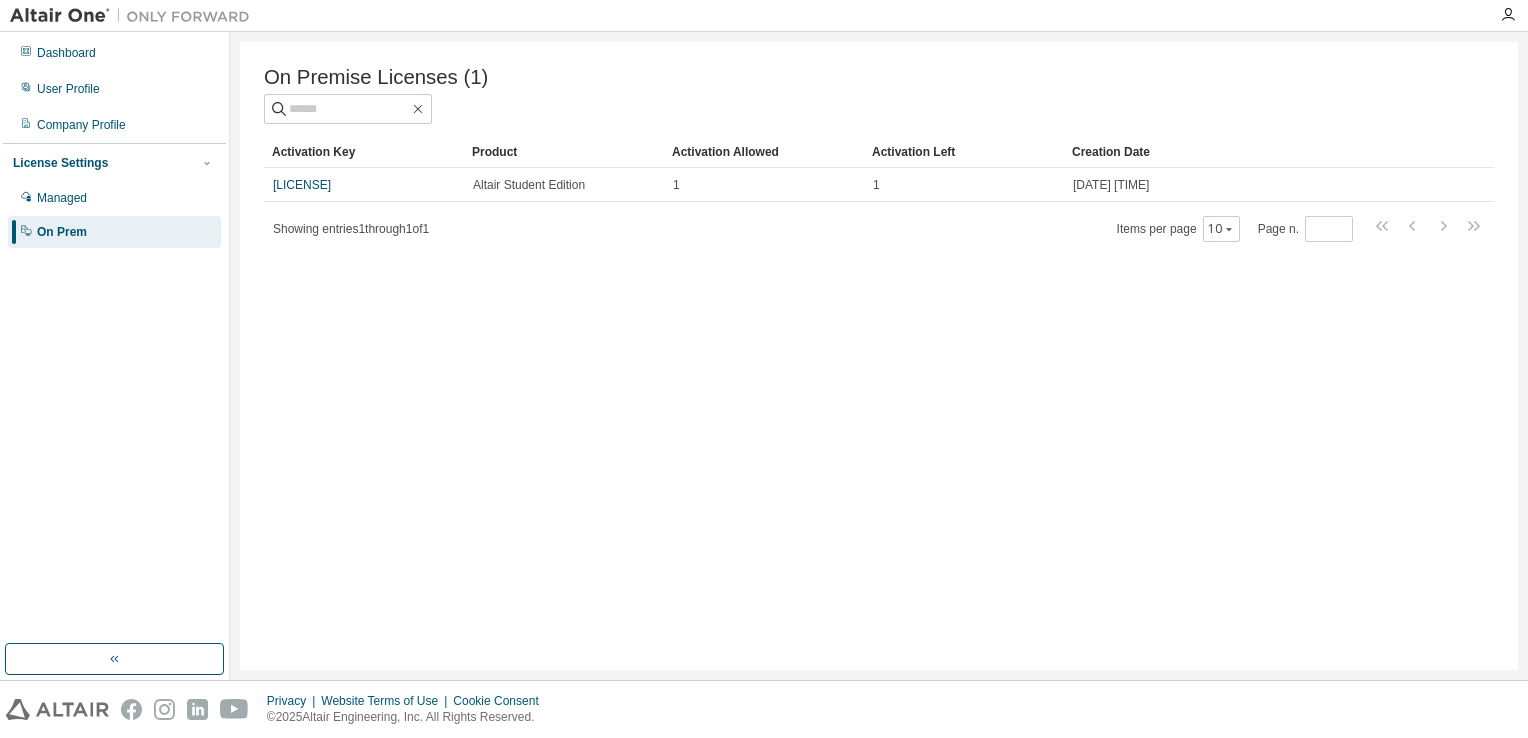 click on "On Premise Licenses (1) Clear Load Save Save As Field Operator Value Select filter Select operand Add criteria Search Activation Key Product Activation Allowed Activation Left Creation Date [LICENSE] Altair Student Edition 1 1 [DATE] [TIME] Showing entries  1  through  1  of  1 Items per page 10 Page n. *" at bounding box center (879, 356) 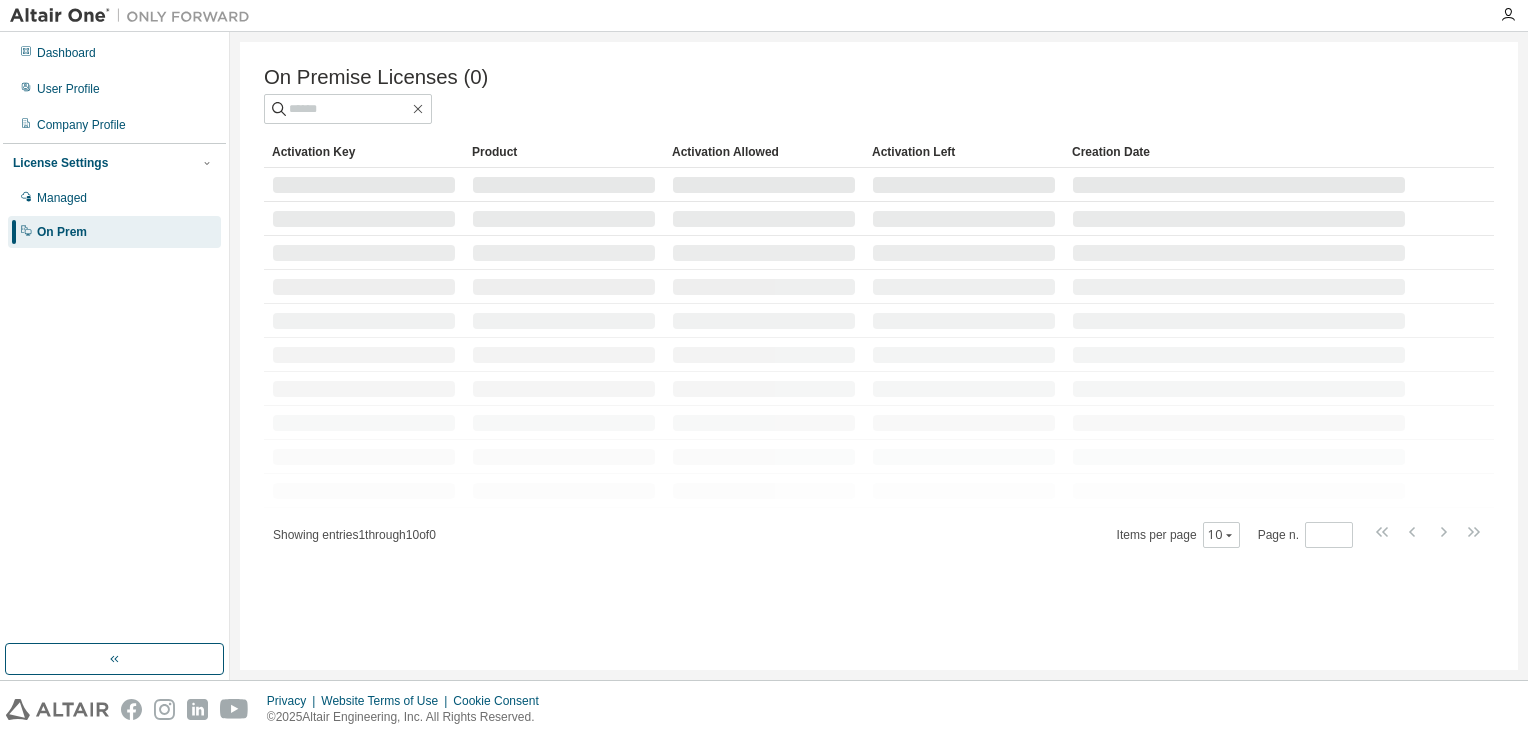 scroll, scrollTop: 0, scrollLeft: 0, axis: both 